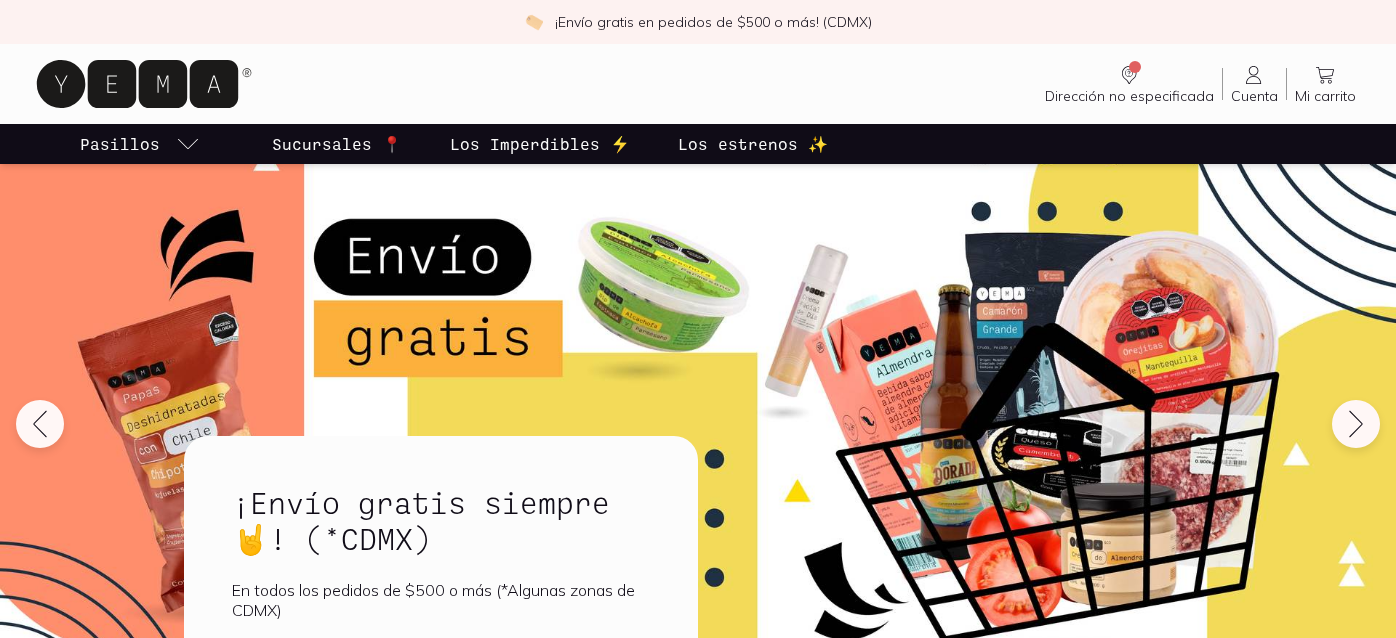 scroll, scrollTop: 601, scrollLeft: 0, axis: vertical 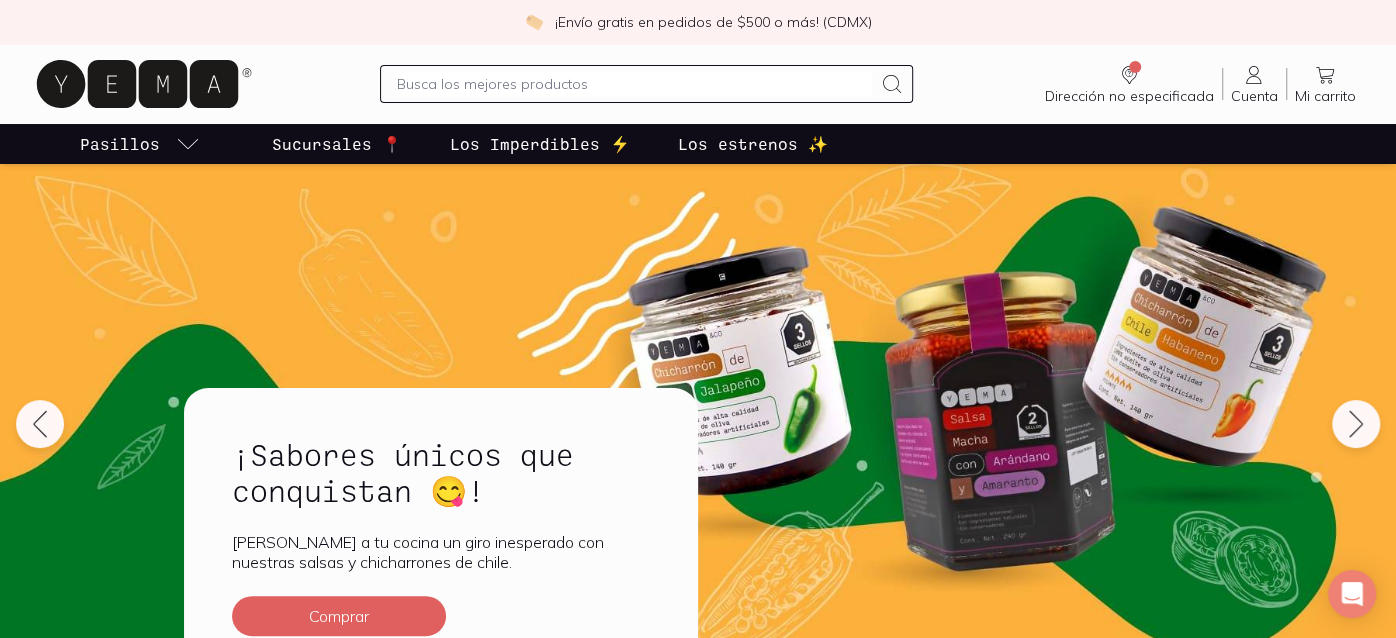 click at bounding box center (634, 84) 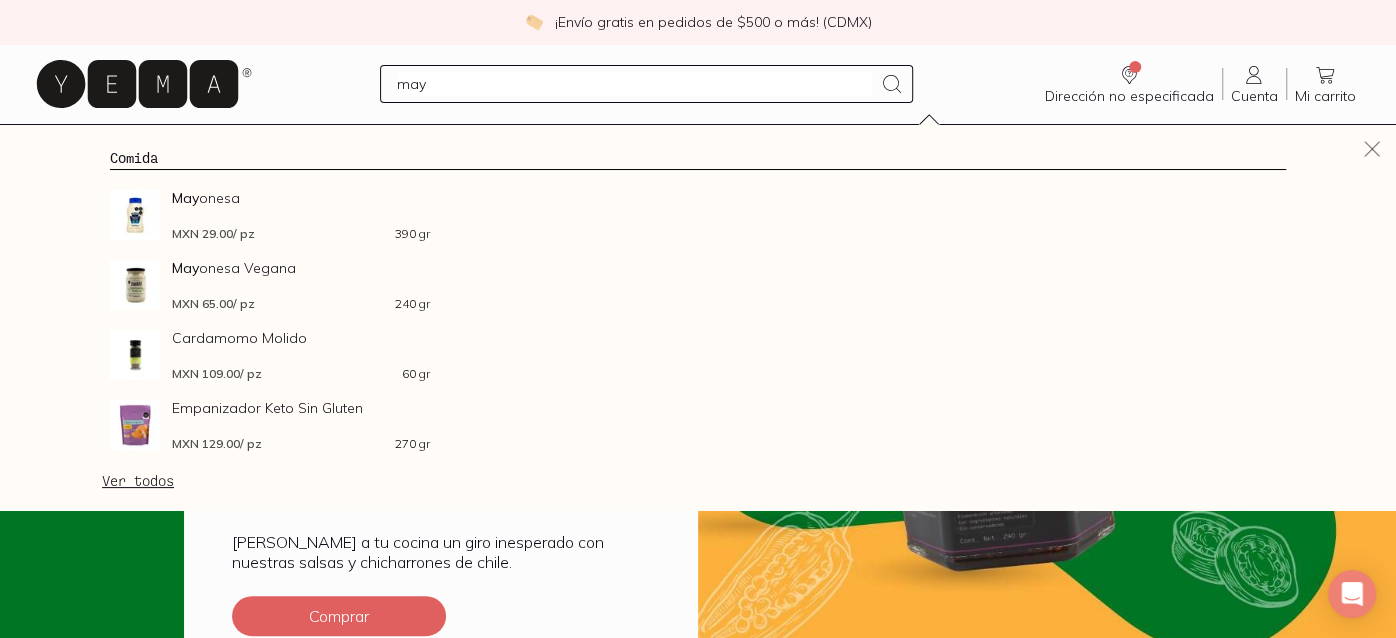 type on "may" 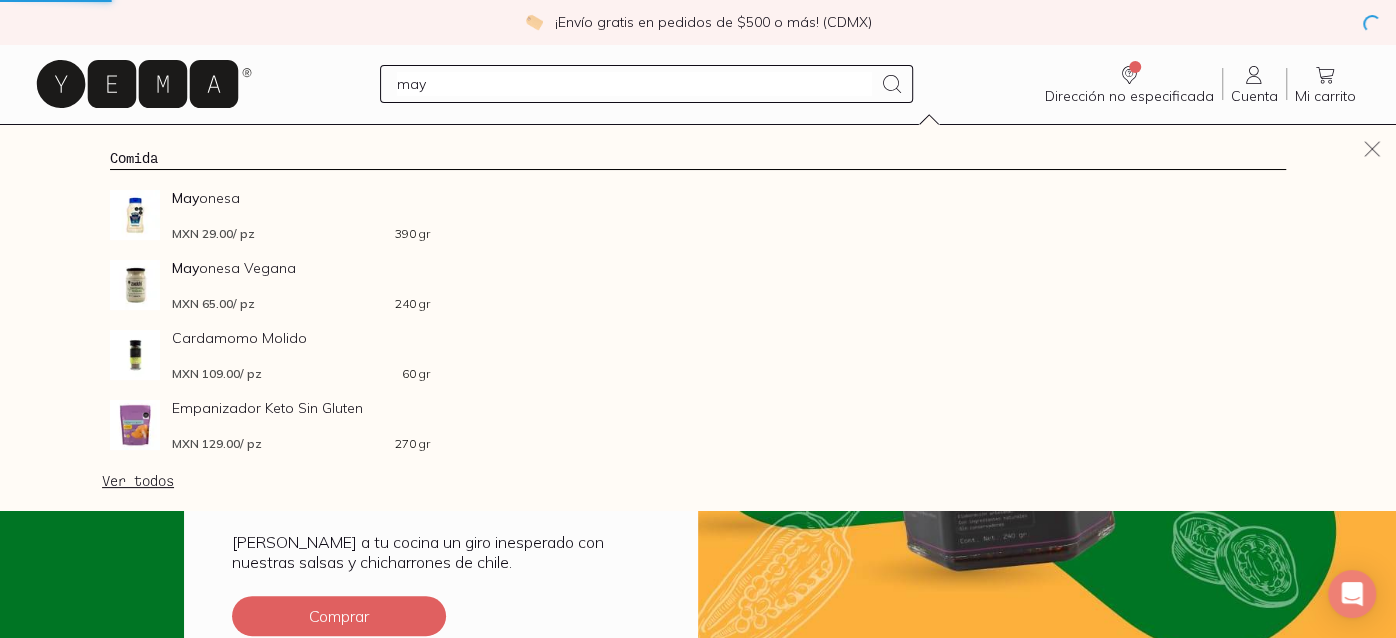click on "may Dirección no especificada Sin CP Estás viendo todo nuestro catálogo, algunos productos dependen de la dirección de entrega. Selecciona tu código postal para ver los productos disponibles en tu zona. Buscar Buscar Cuenta Cuenta Mi carrito Carrito" at bounding box center [698, 84] 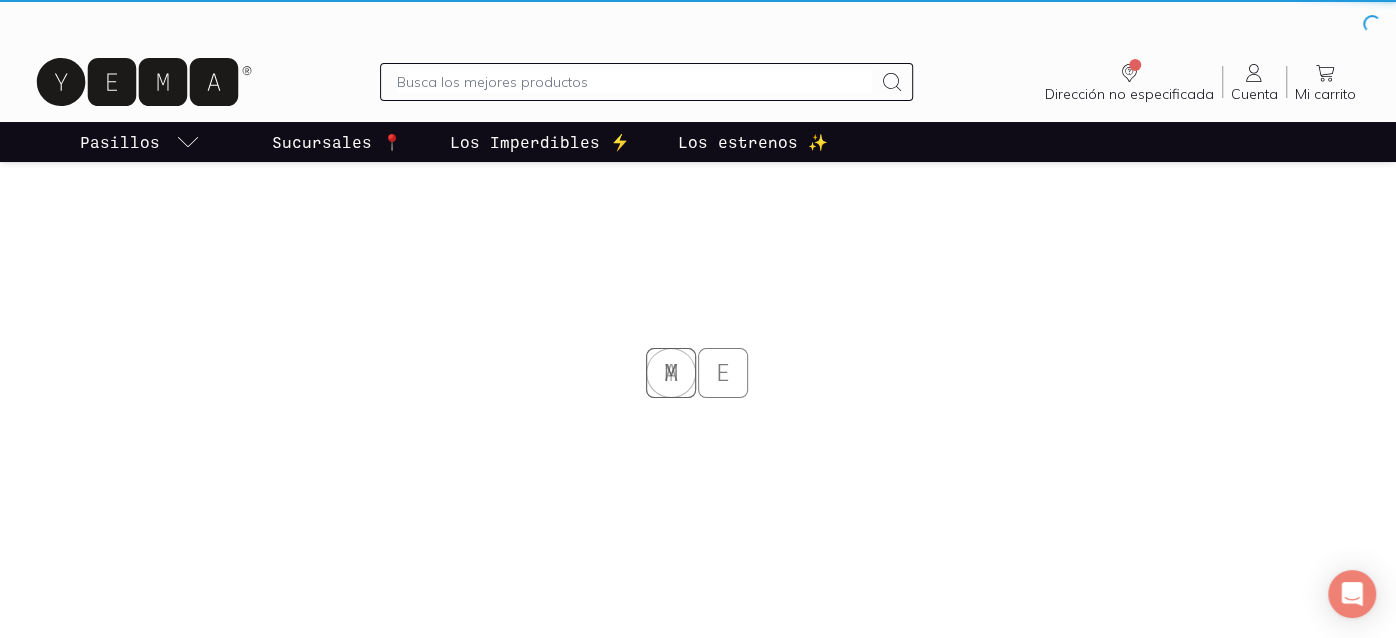 drag, startPoint x: 669, startPoint y: 93, endPoint x: 329, endPoint y: 95, distance: 340.0059 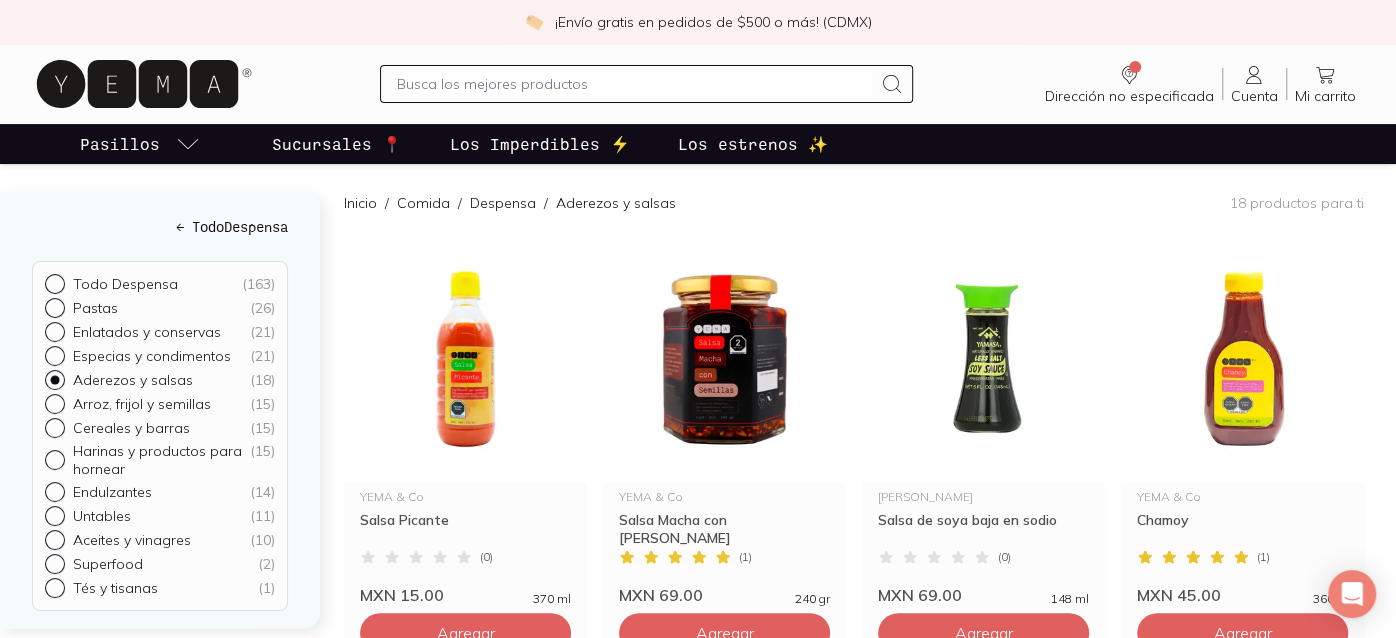 scroll, scrollTop: 253, scrollLeft: 0, axis: vertical 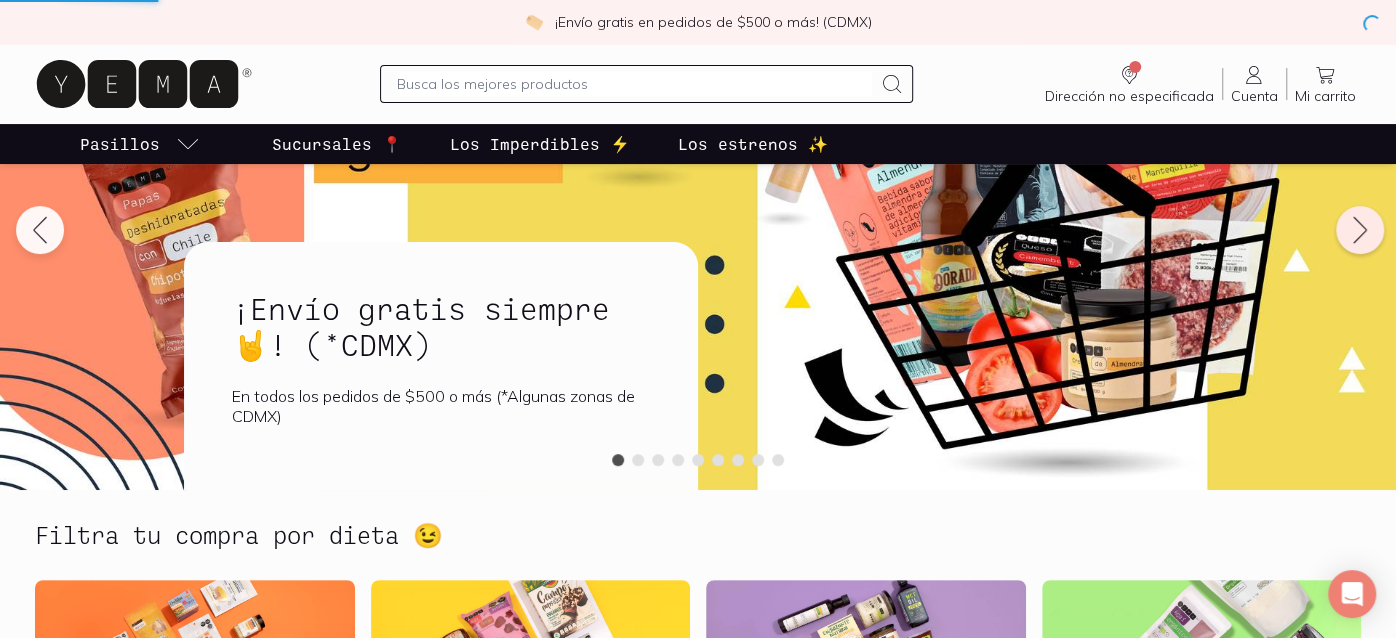 click 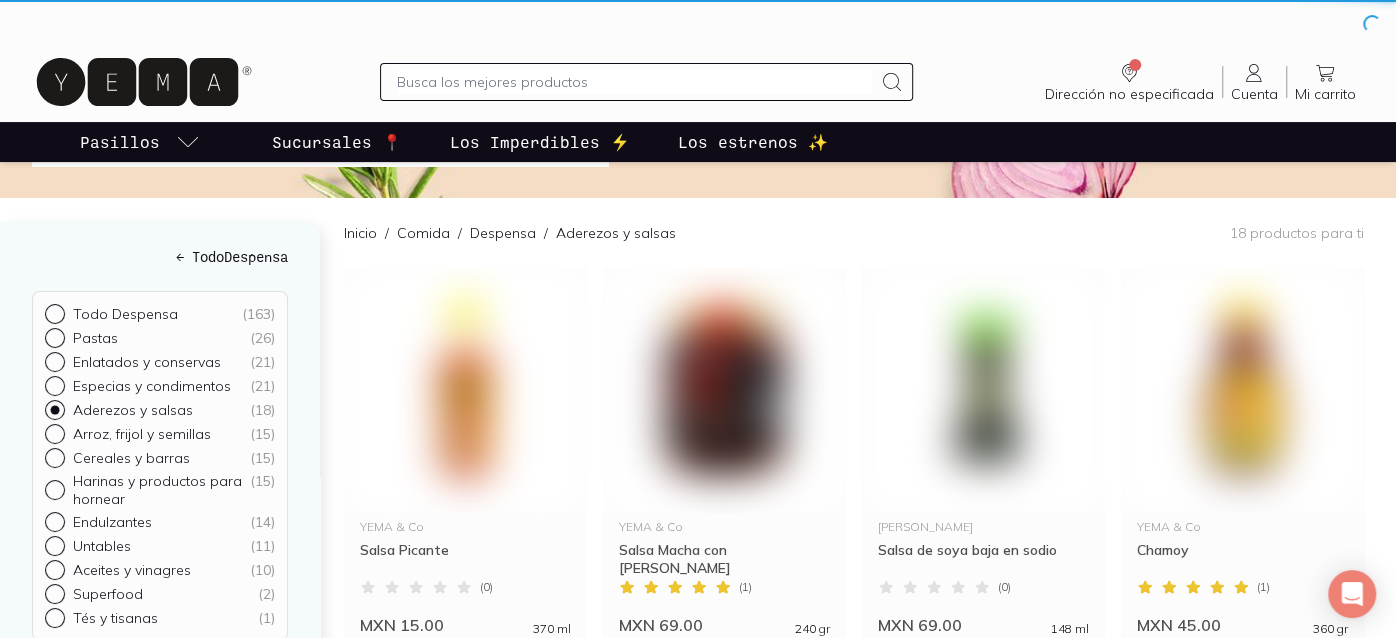 scroll, scrollTop: 0, scrollLeft: 0, axis: both 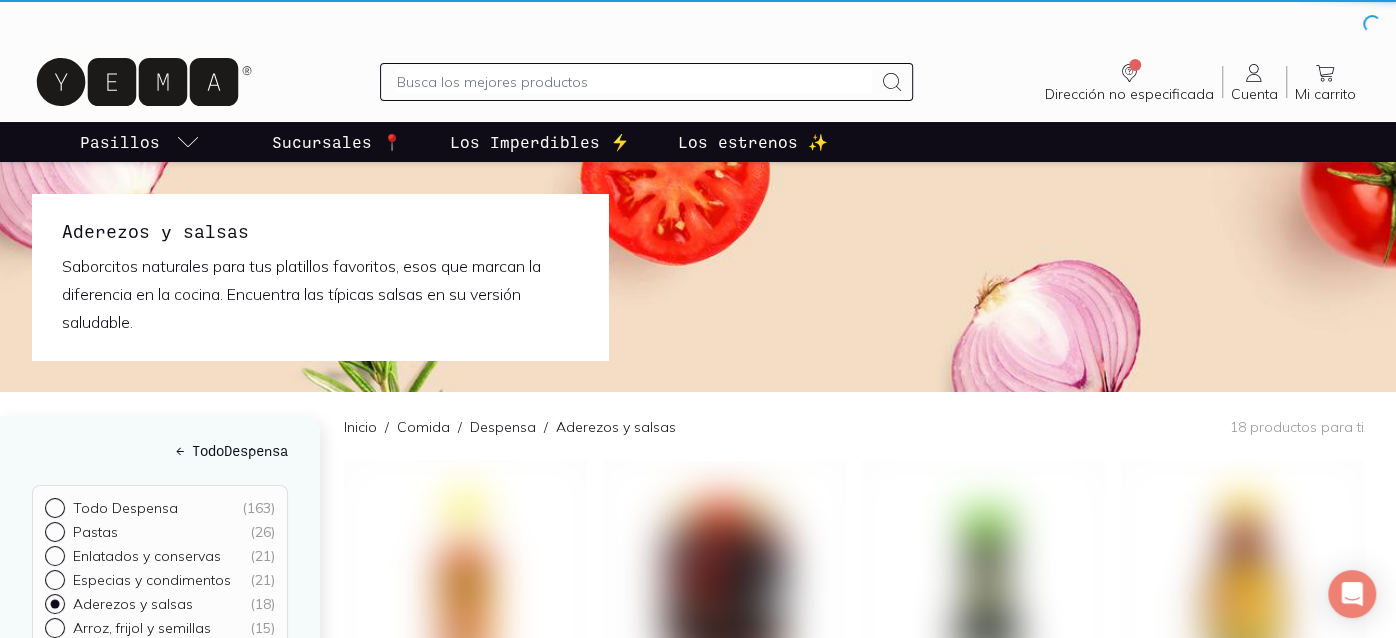click at bounding box center [698, 277] 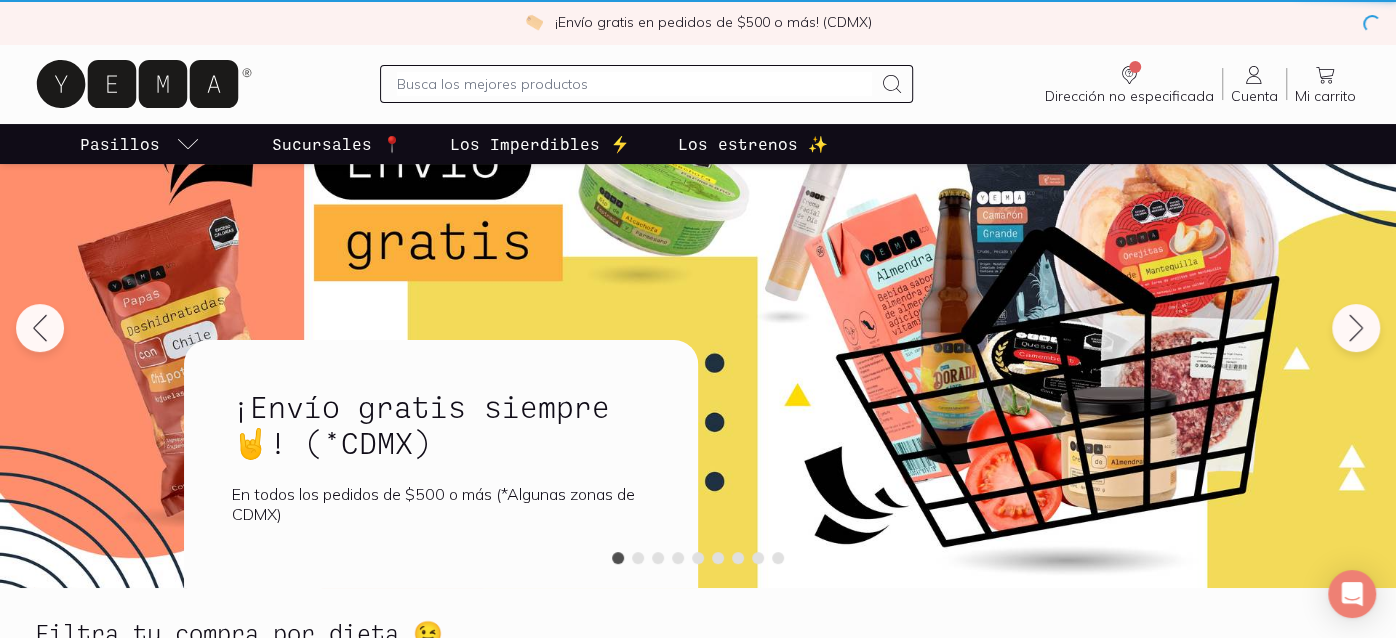 scroll, scrollTop: 98, scrollLeft: 0, axis: vertical 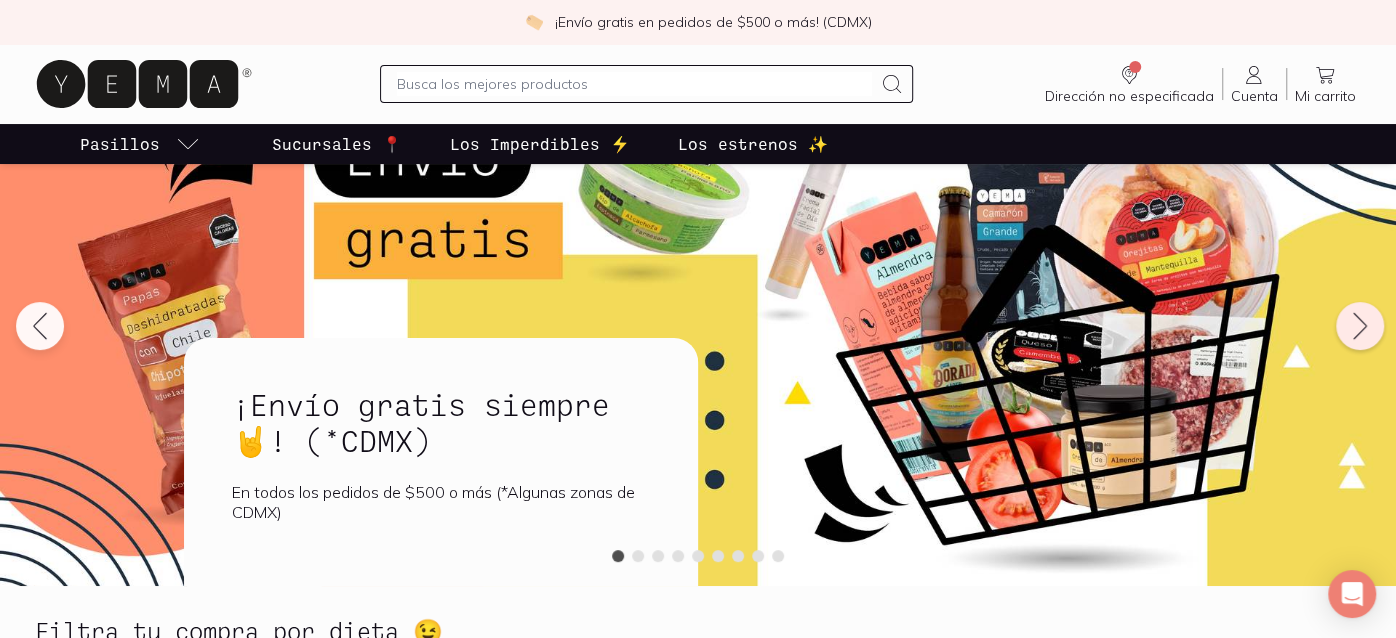 click 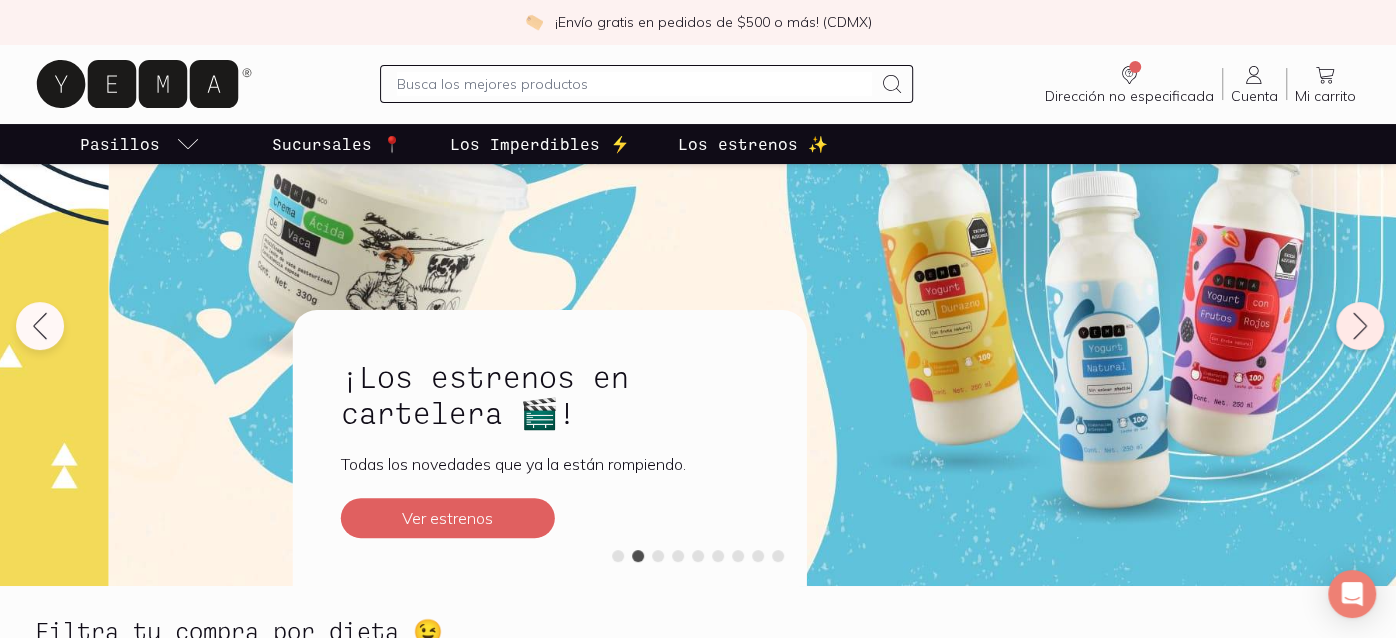 click 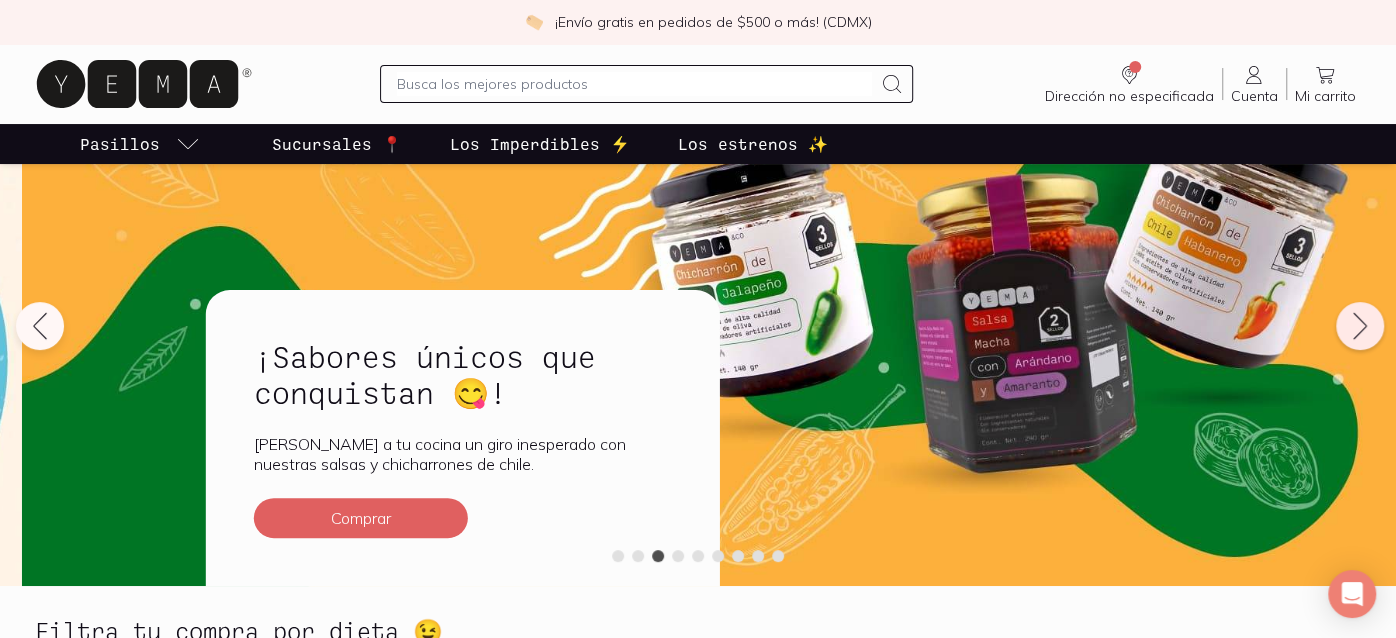 click 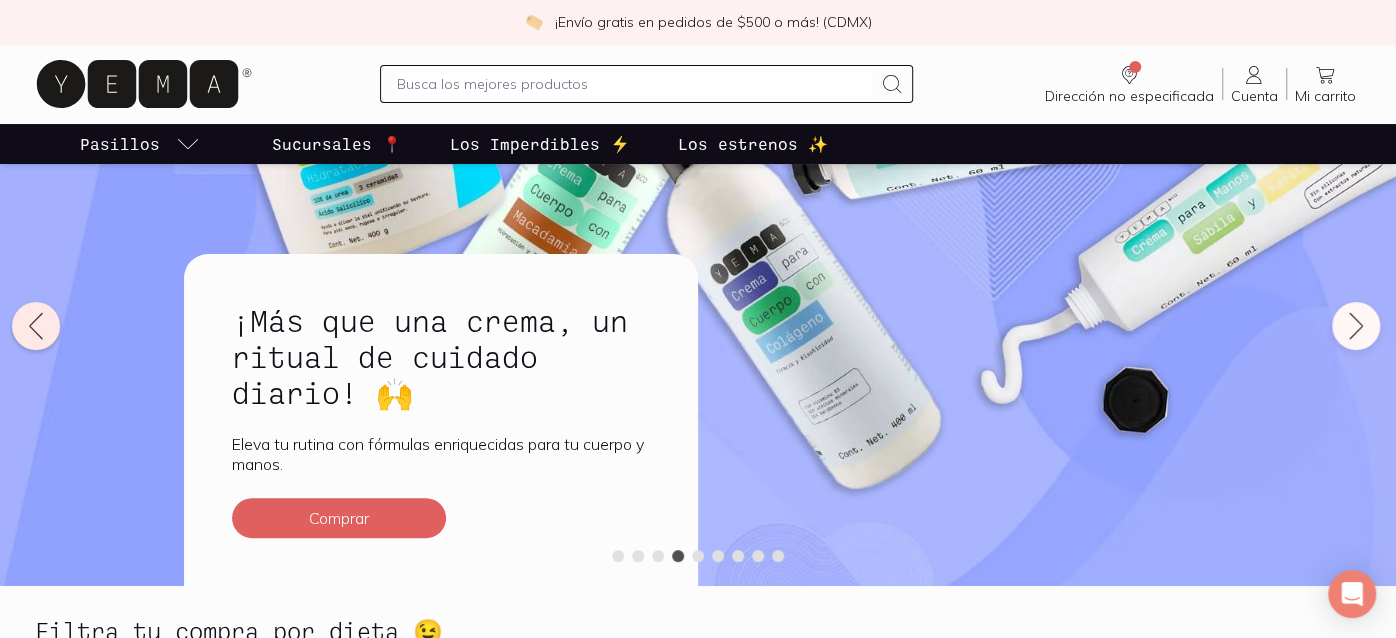 click 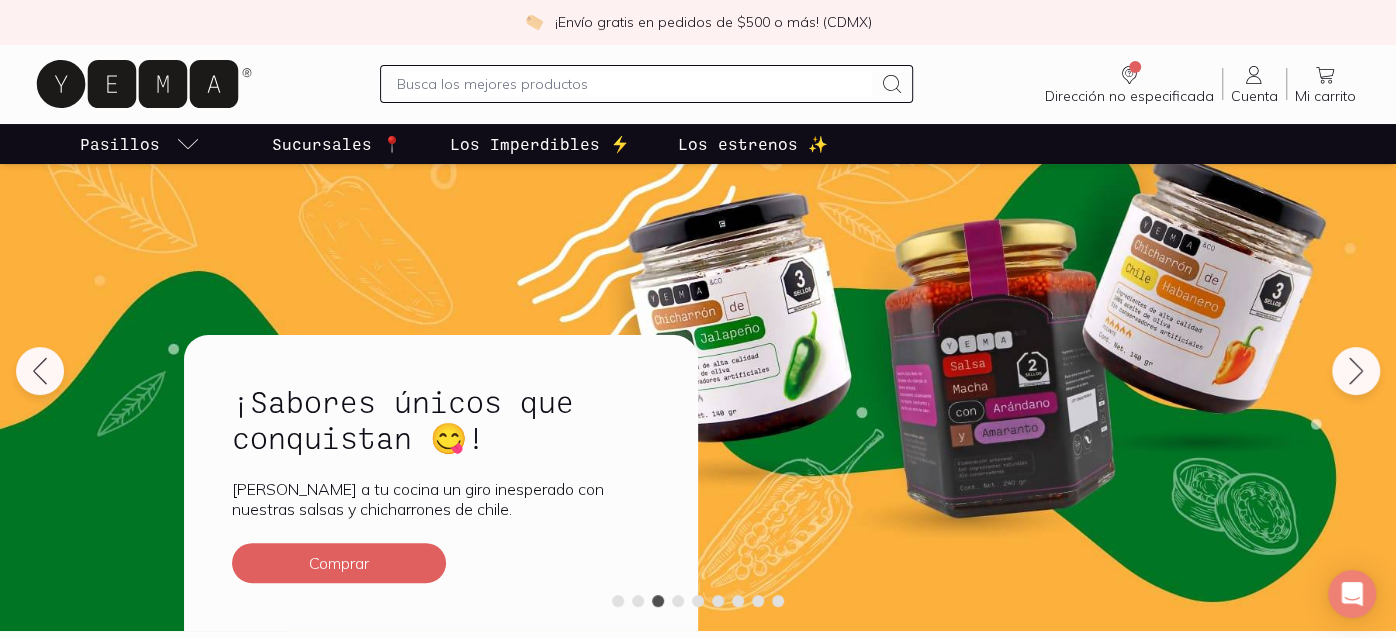 scroll, scrollTop: 53, scrollLeft: 0, axis: vertical 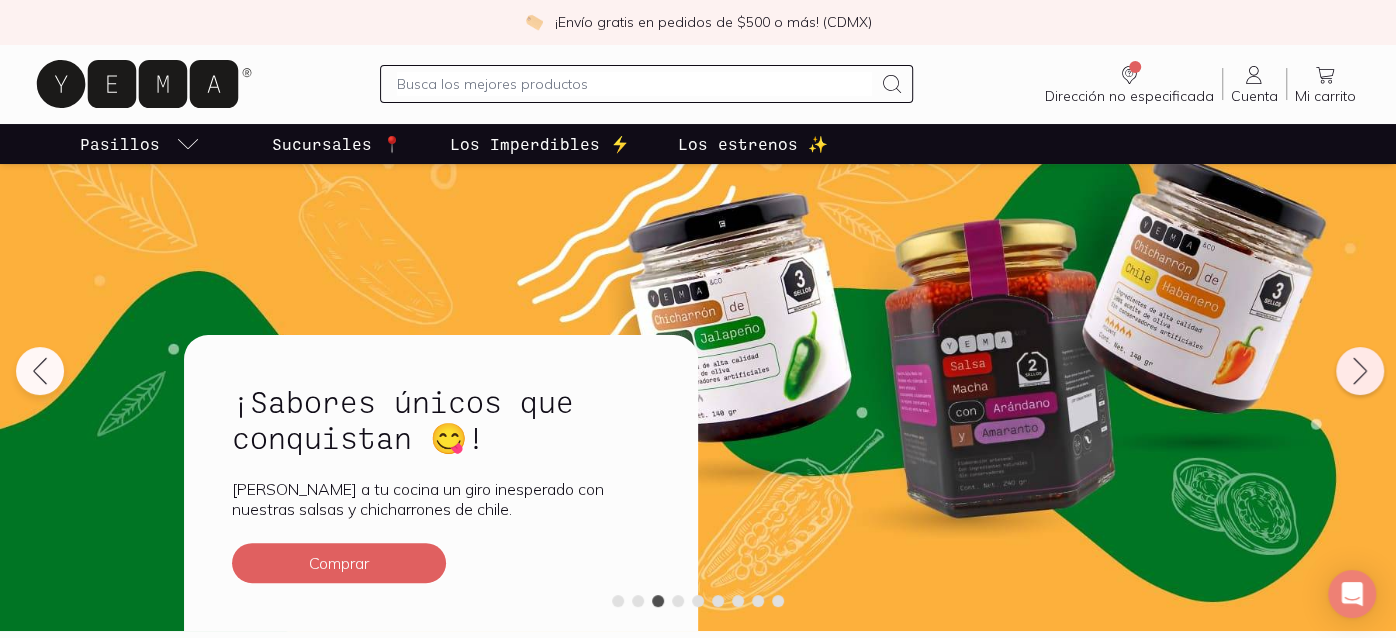 click at bounding box center [1360, 371] 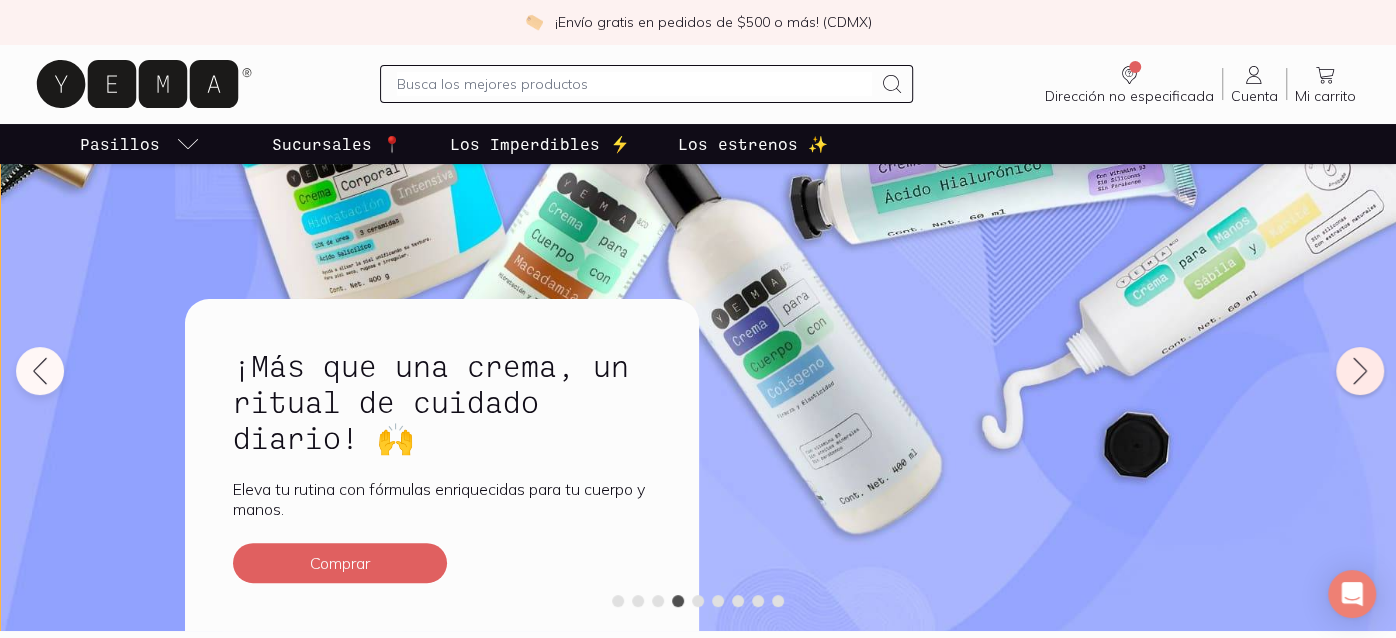 click at bounding box center (1360, 371) 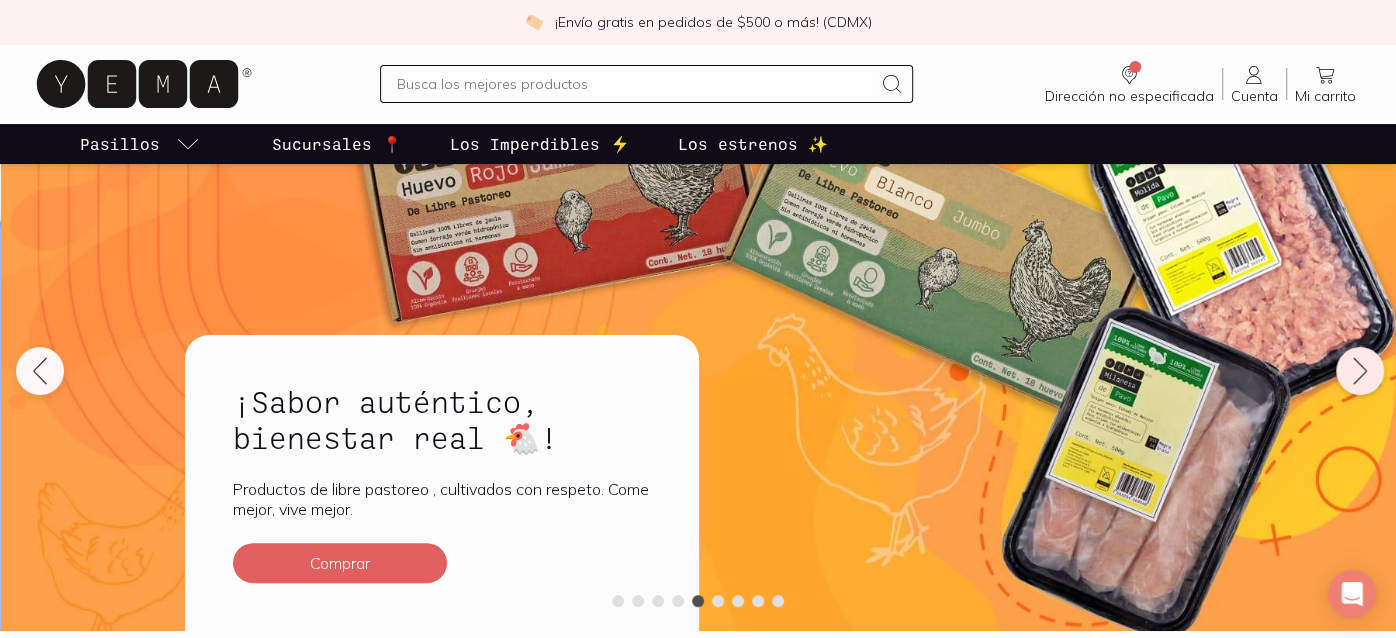 click at bounding box center [1360, 371] 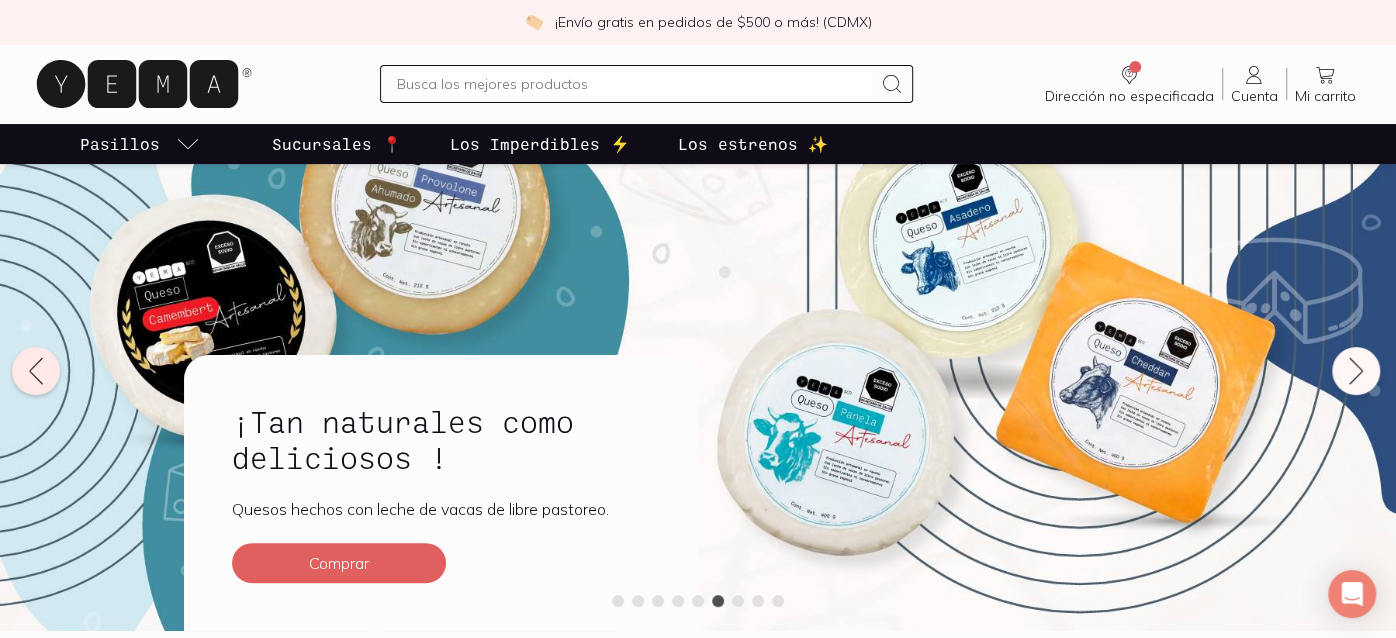click 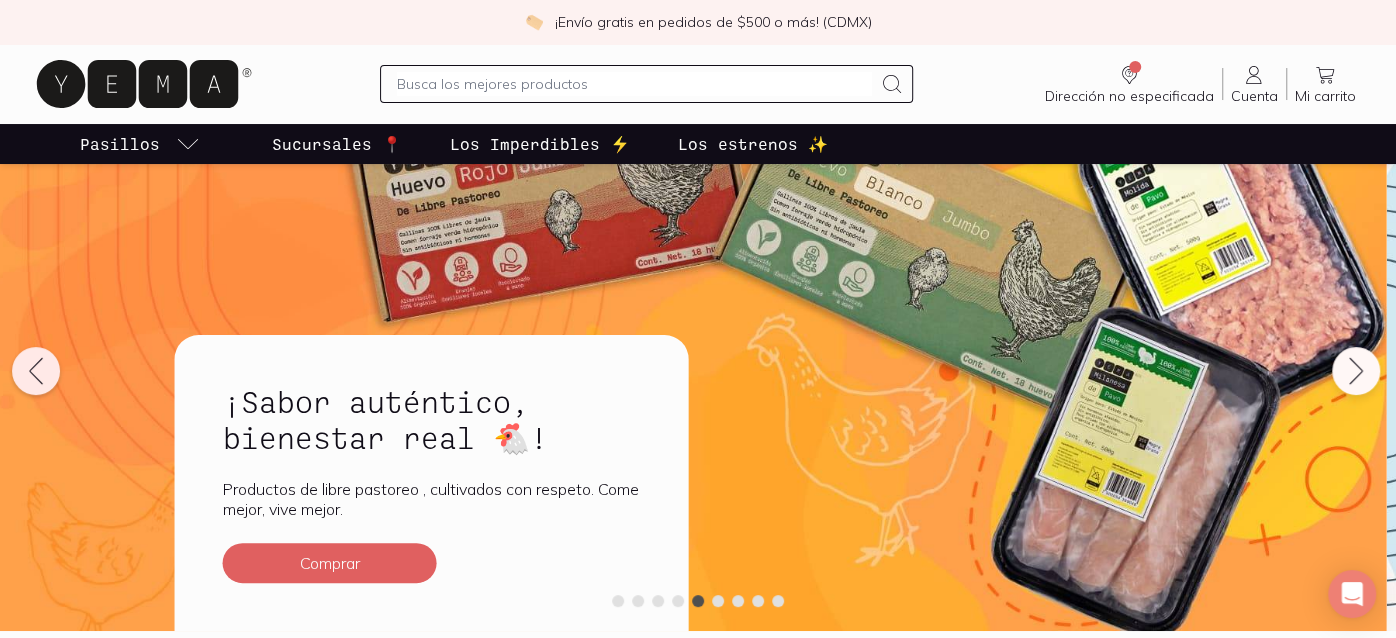 click 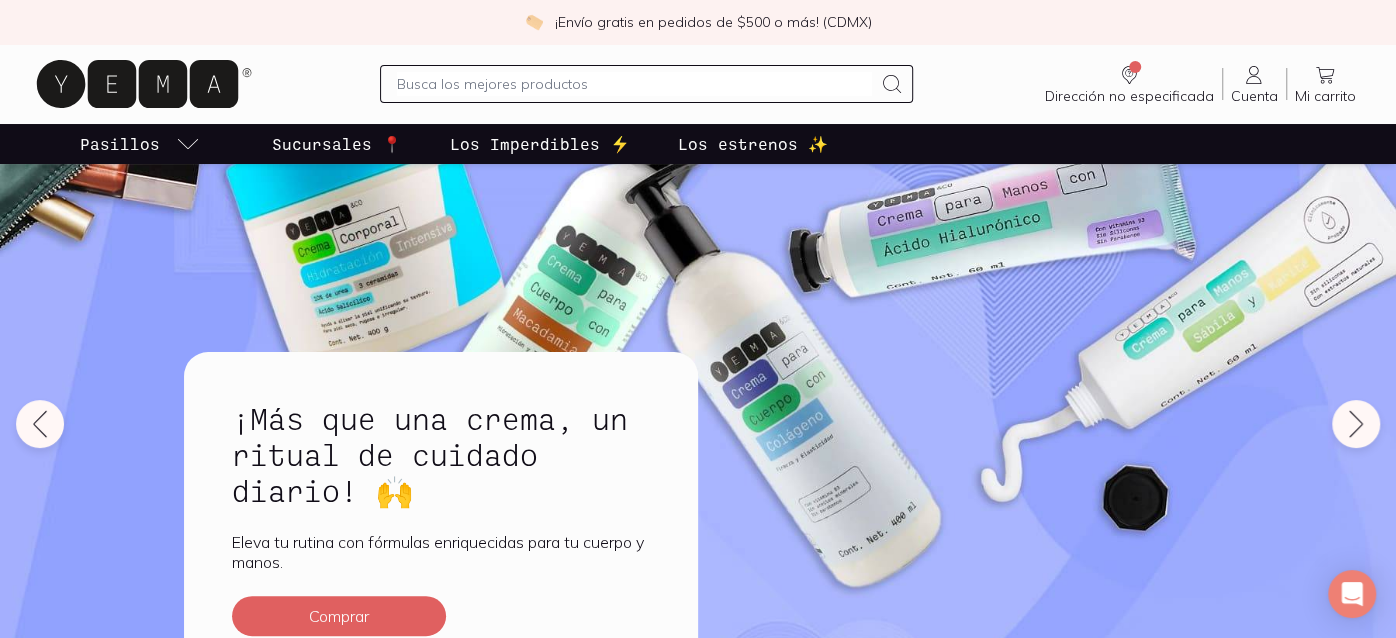 scroll, scrollTop: 0, scrollLeft: 0, axis: both 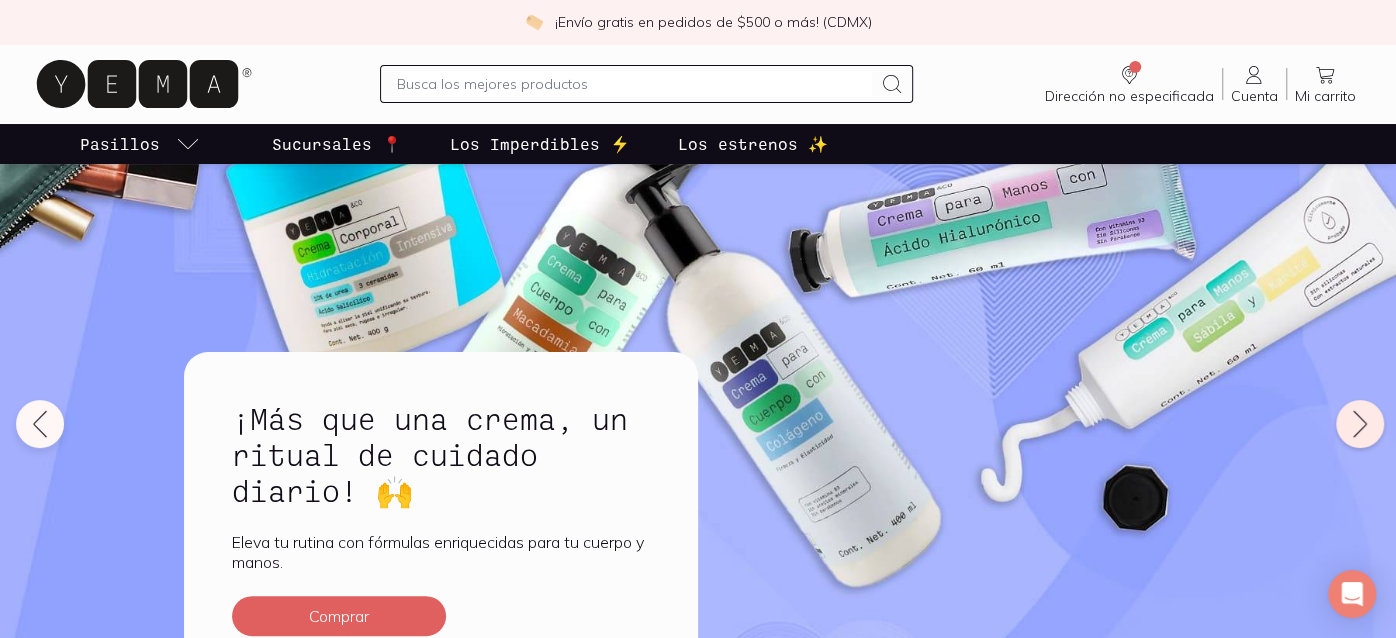 click 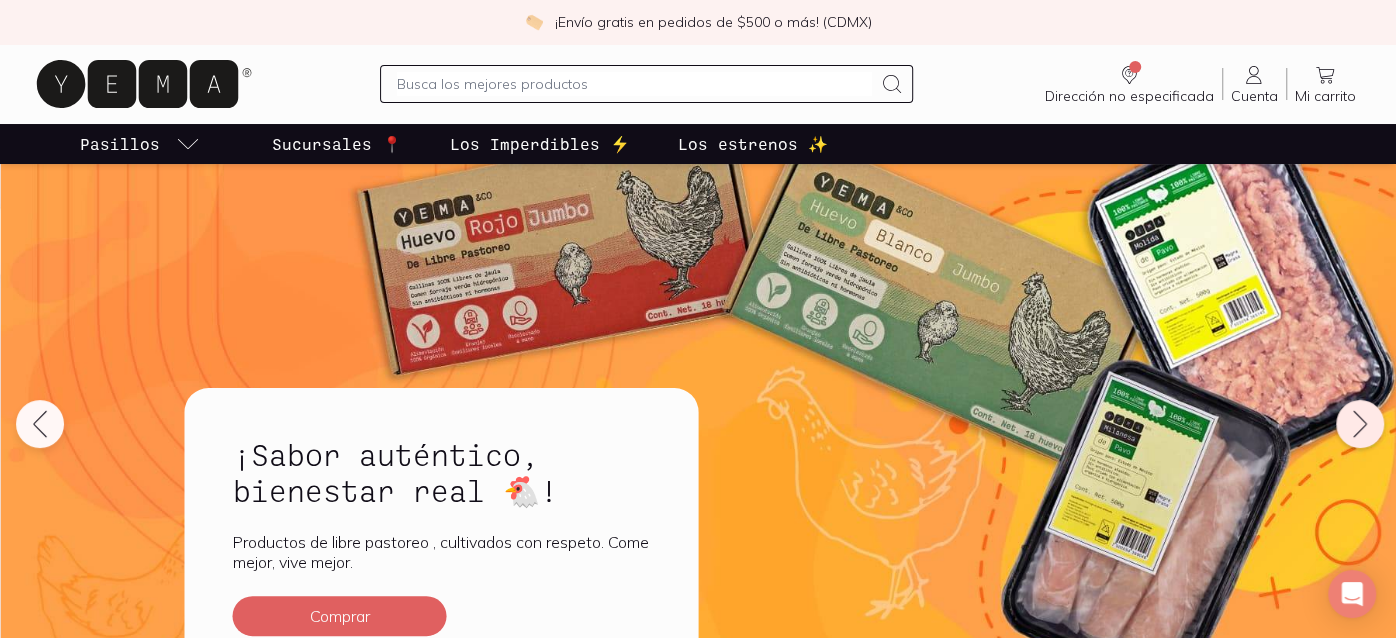 click 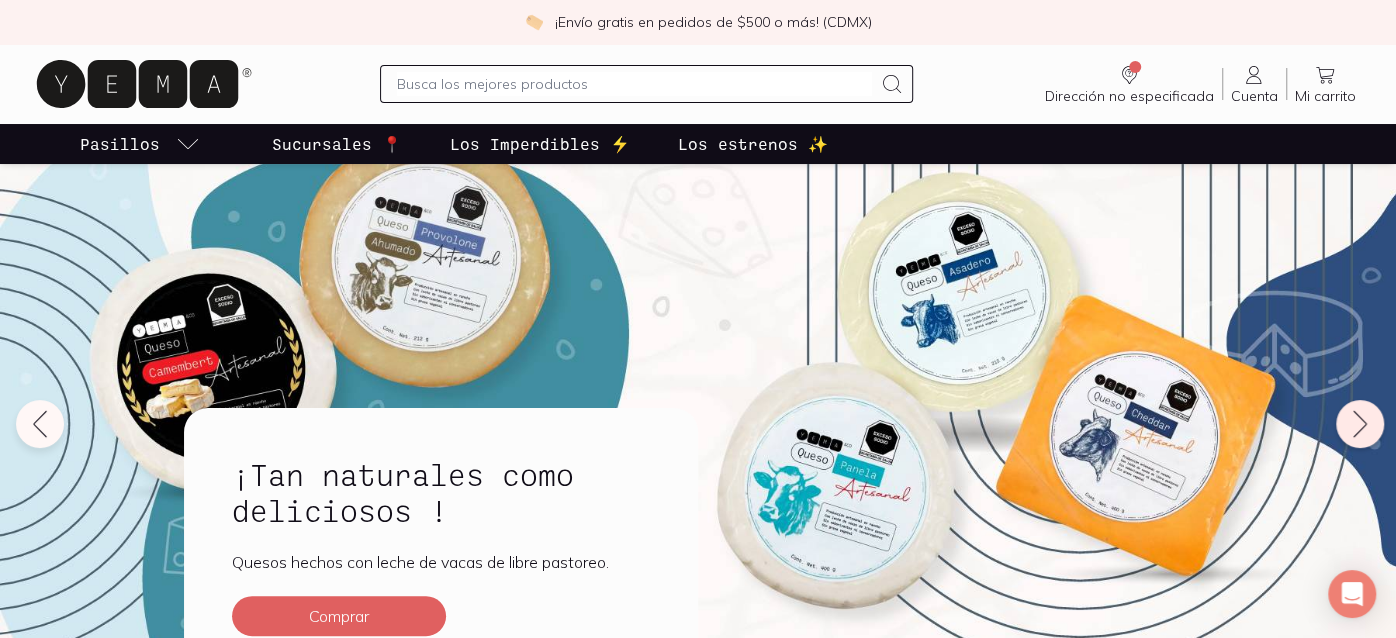 click 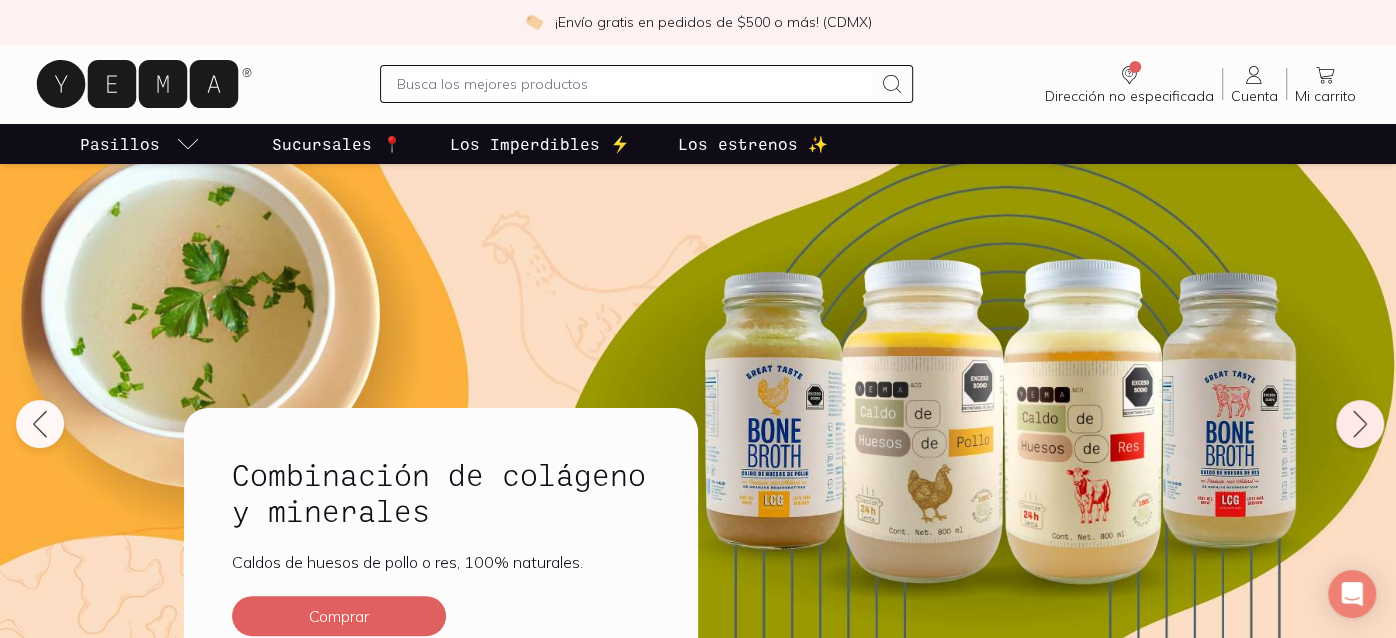 click 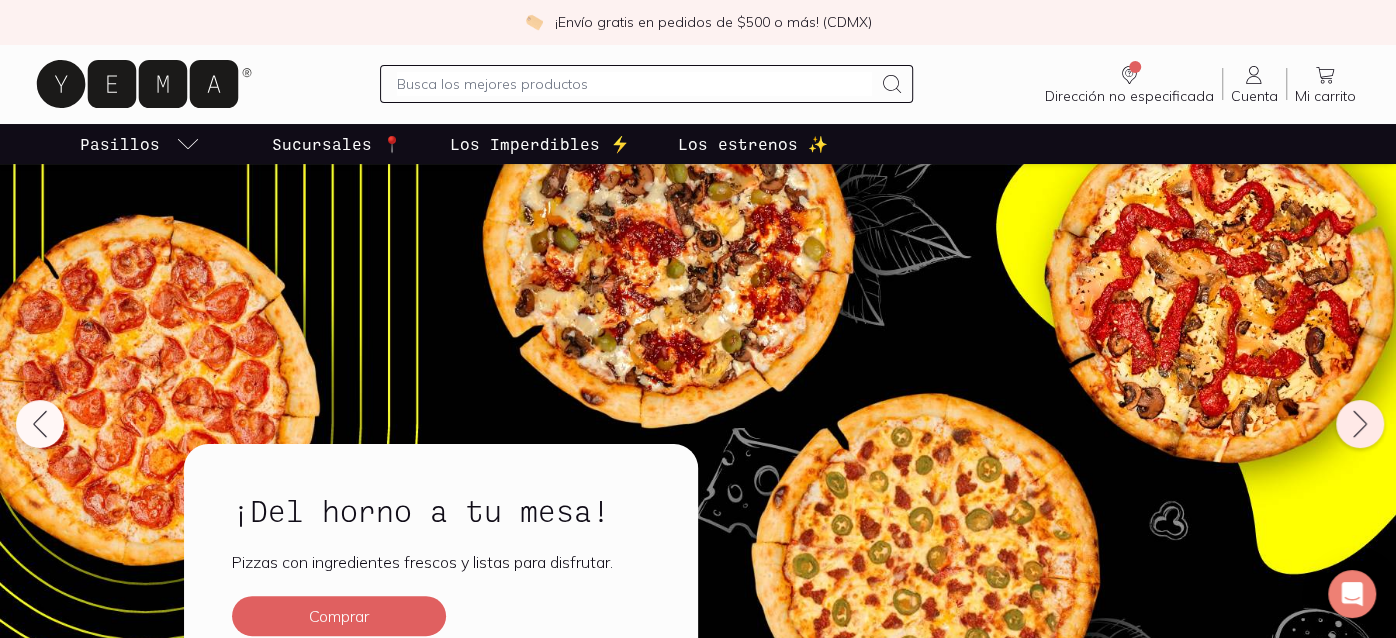 click 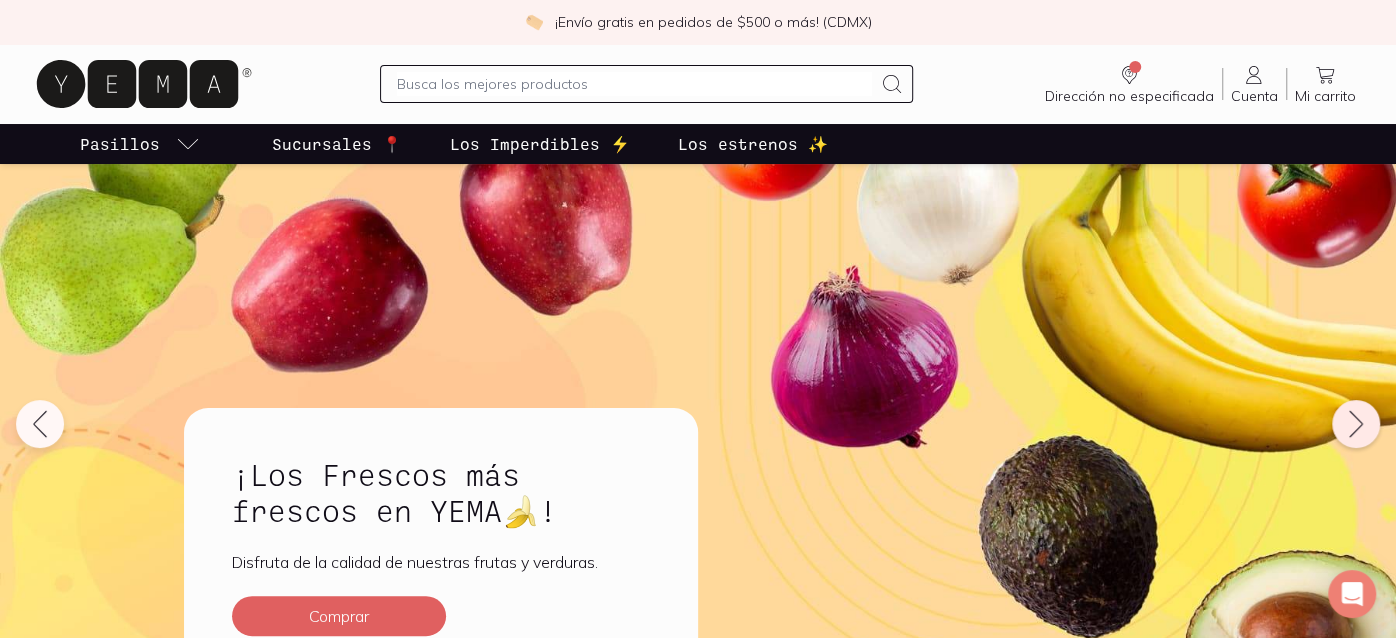 click 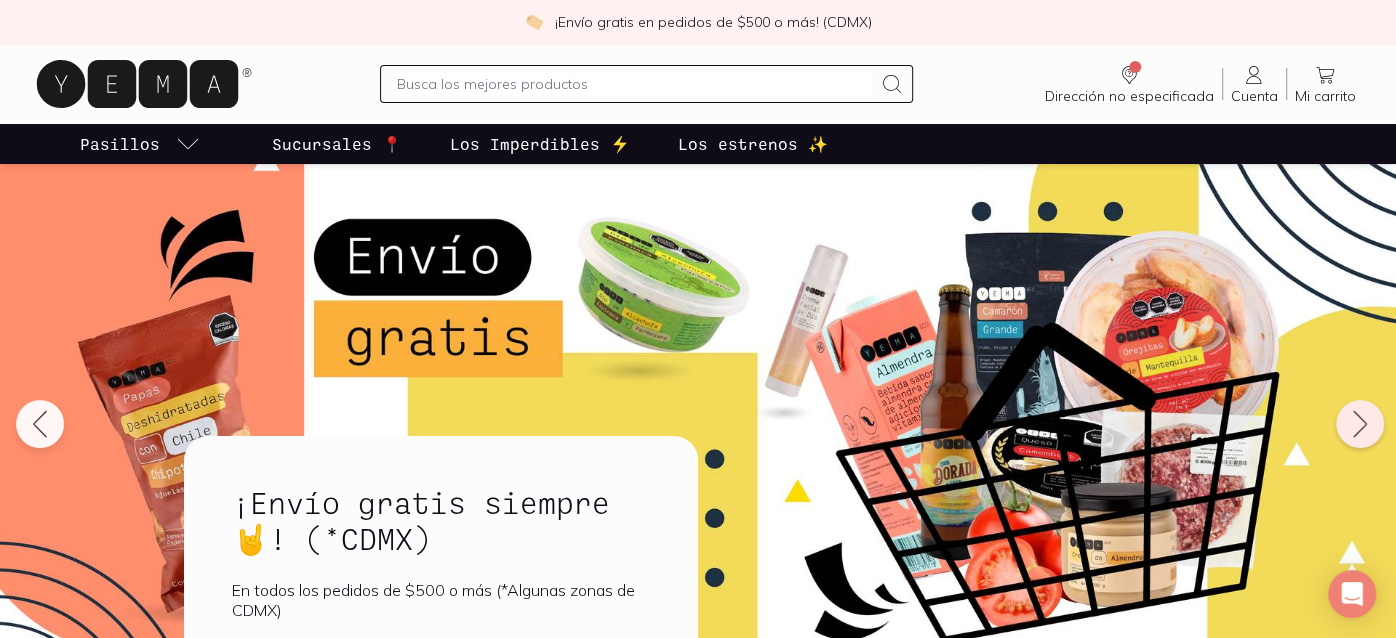 click 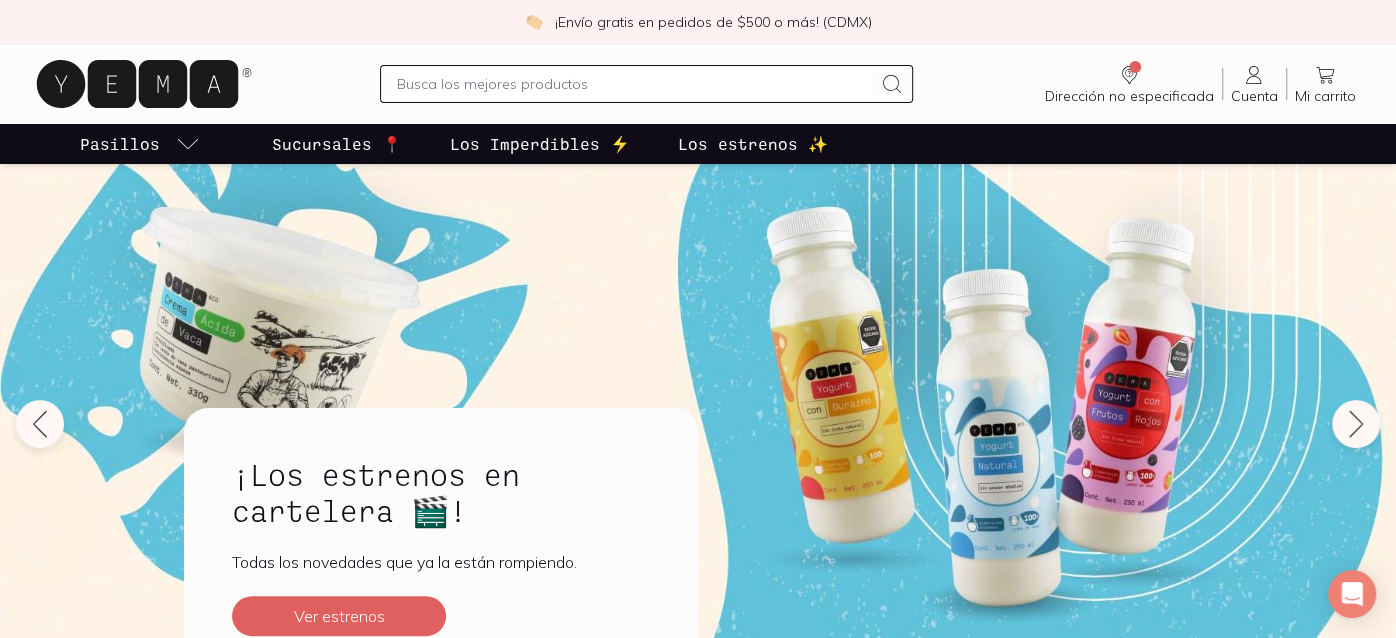 click at bounding box center [634, 84] 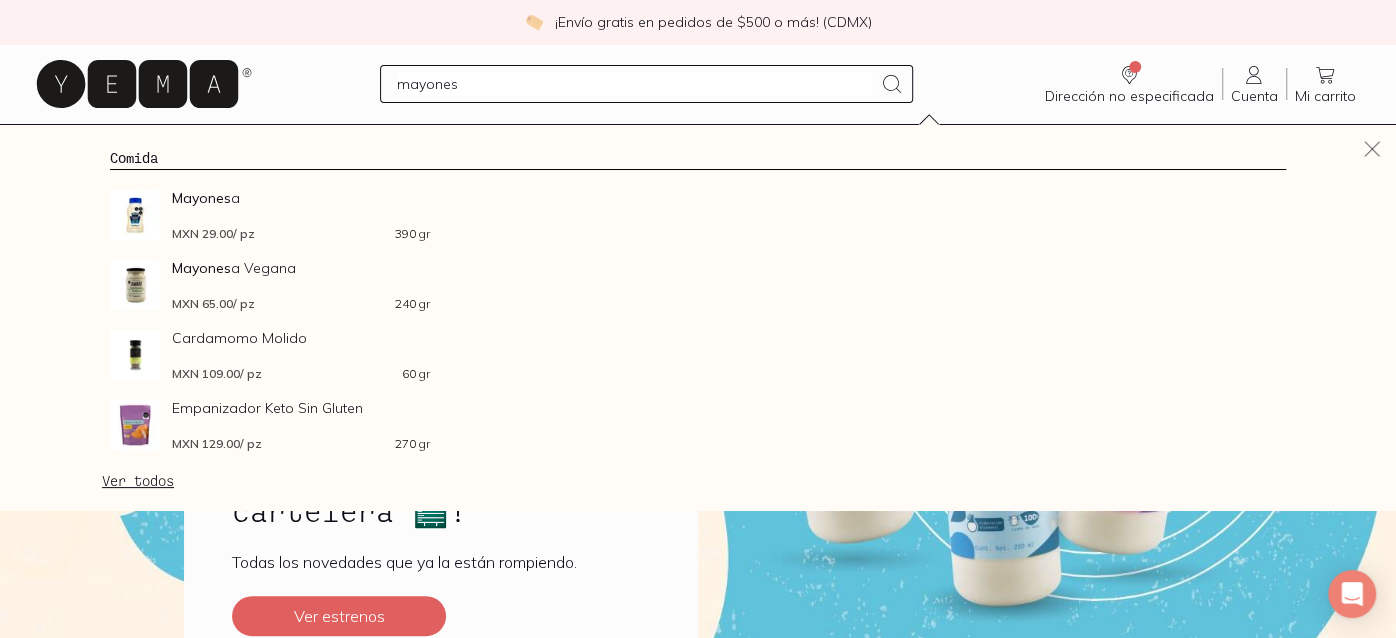 type on "mayonesa" 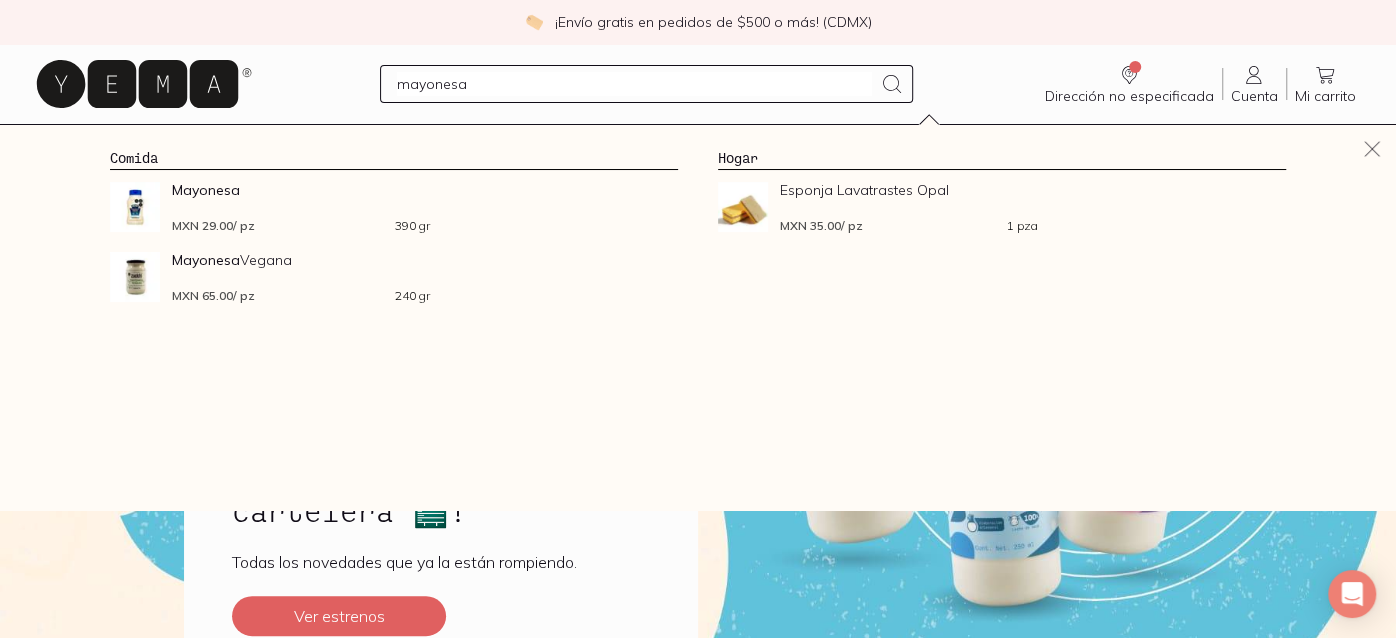 type 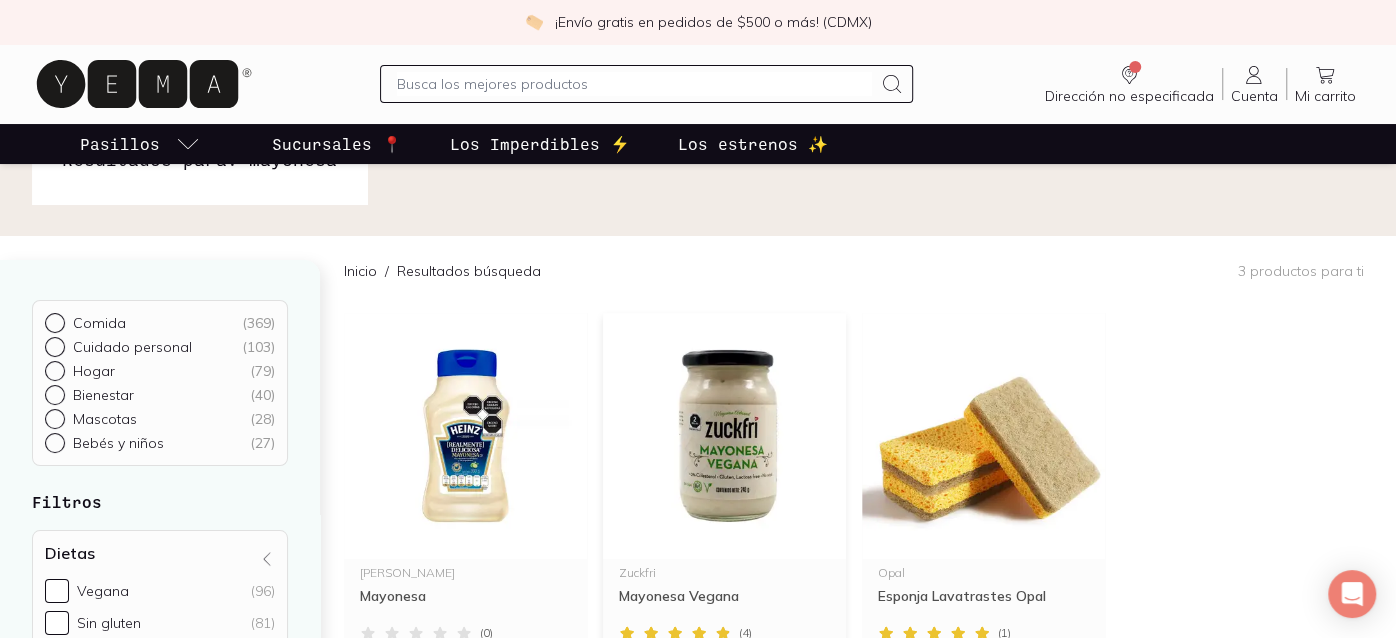 scroll, scrollTop: 70, scrollLeft: 0, axis: vertical 